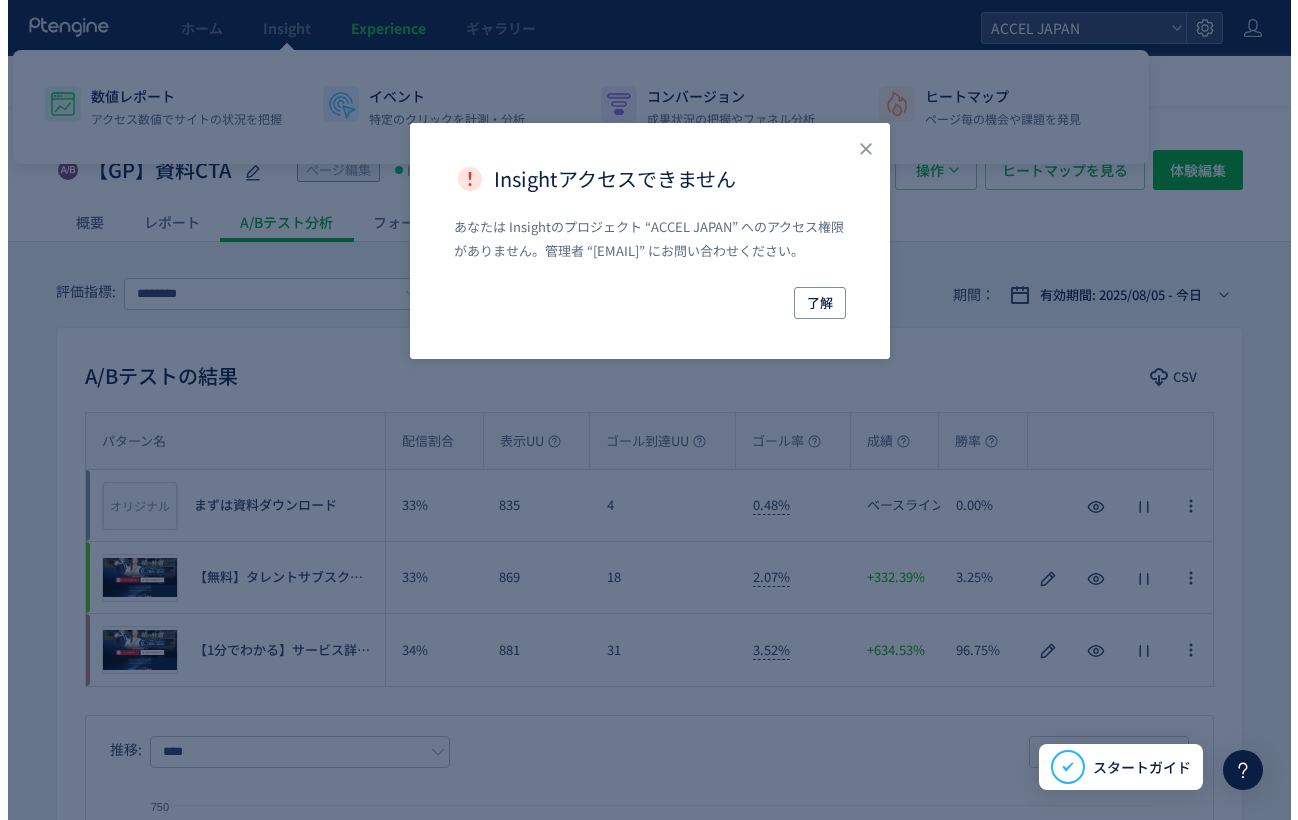 scroll, scrollTop: 0, scrollLeft: 0, axis: both 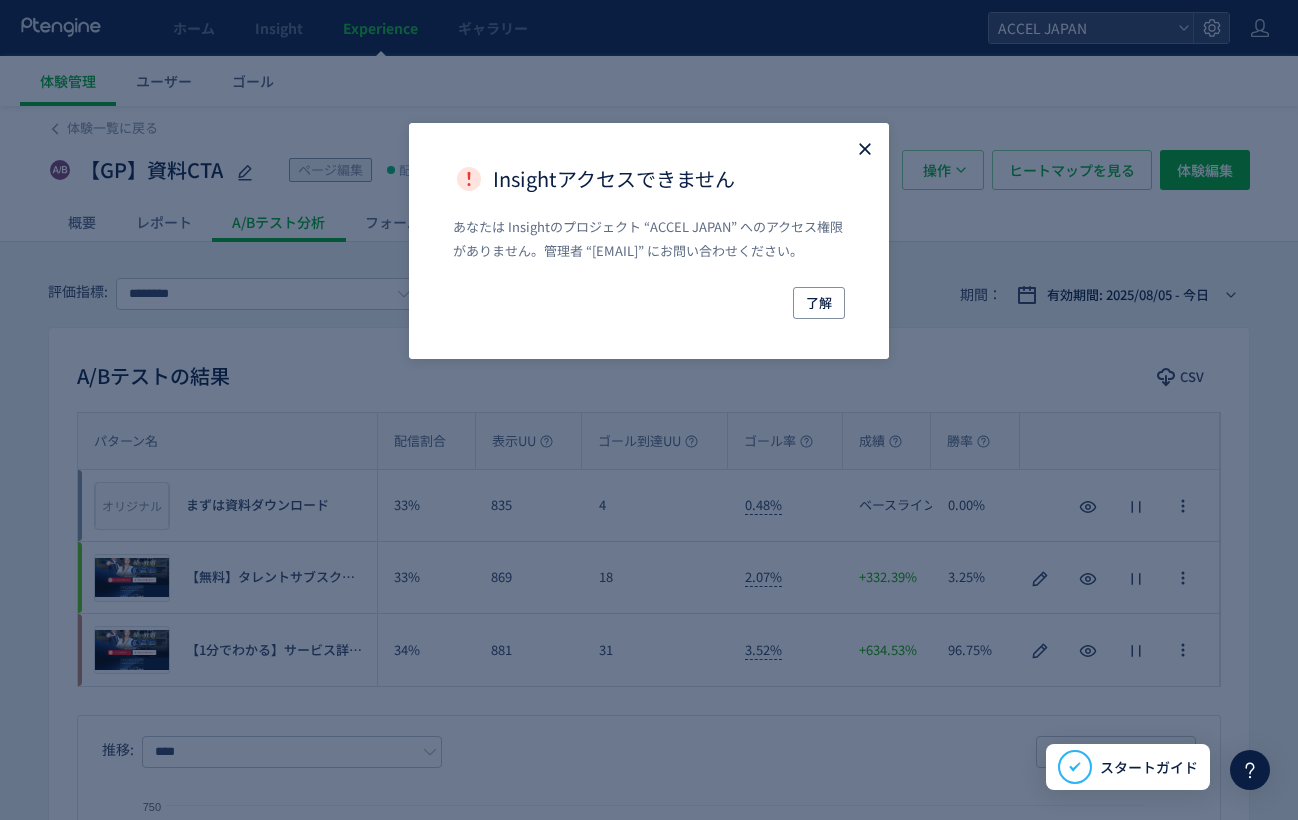 click 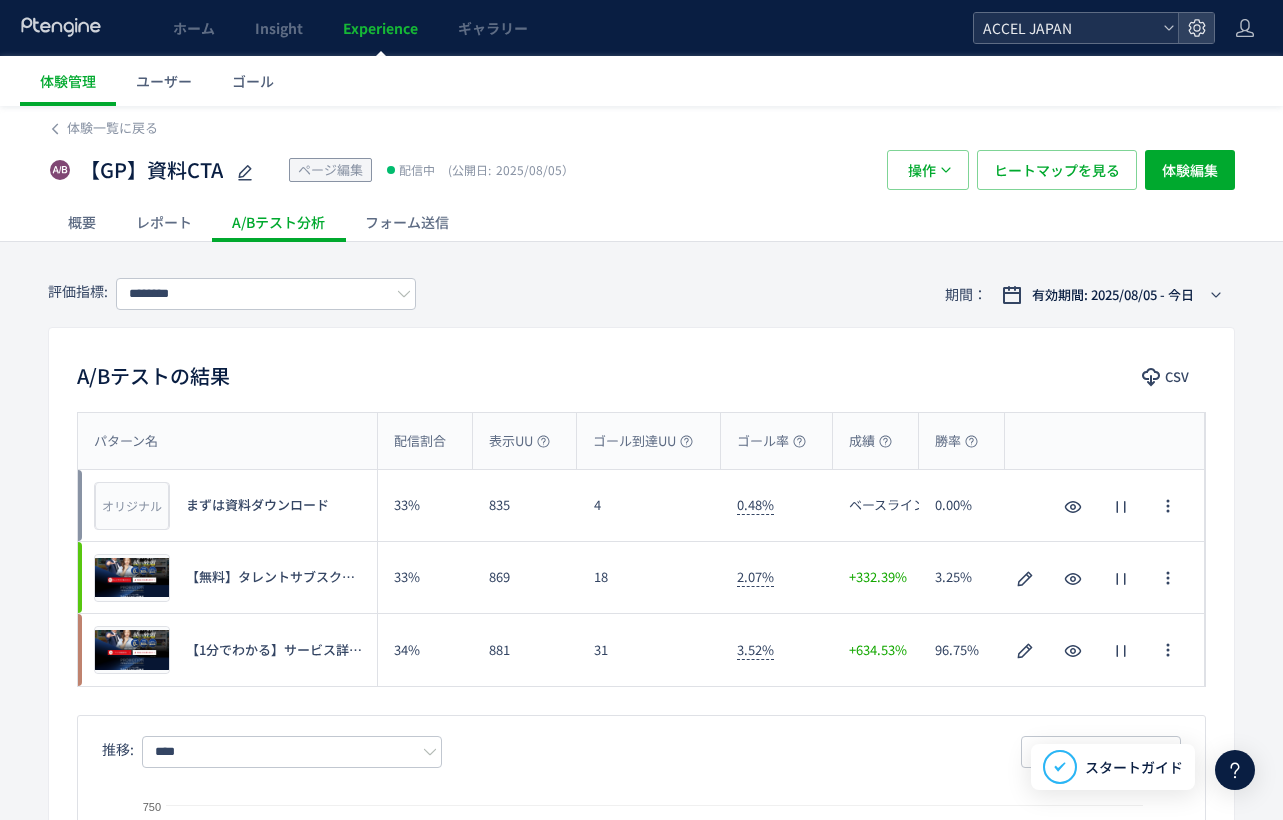 click on "ACCEL JAPAN" at bounding box center (1066, 28) 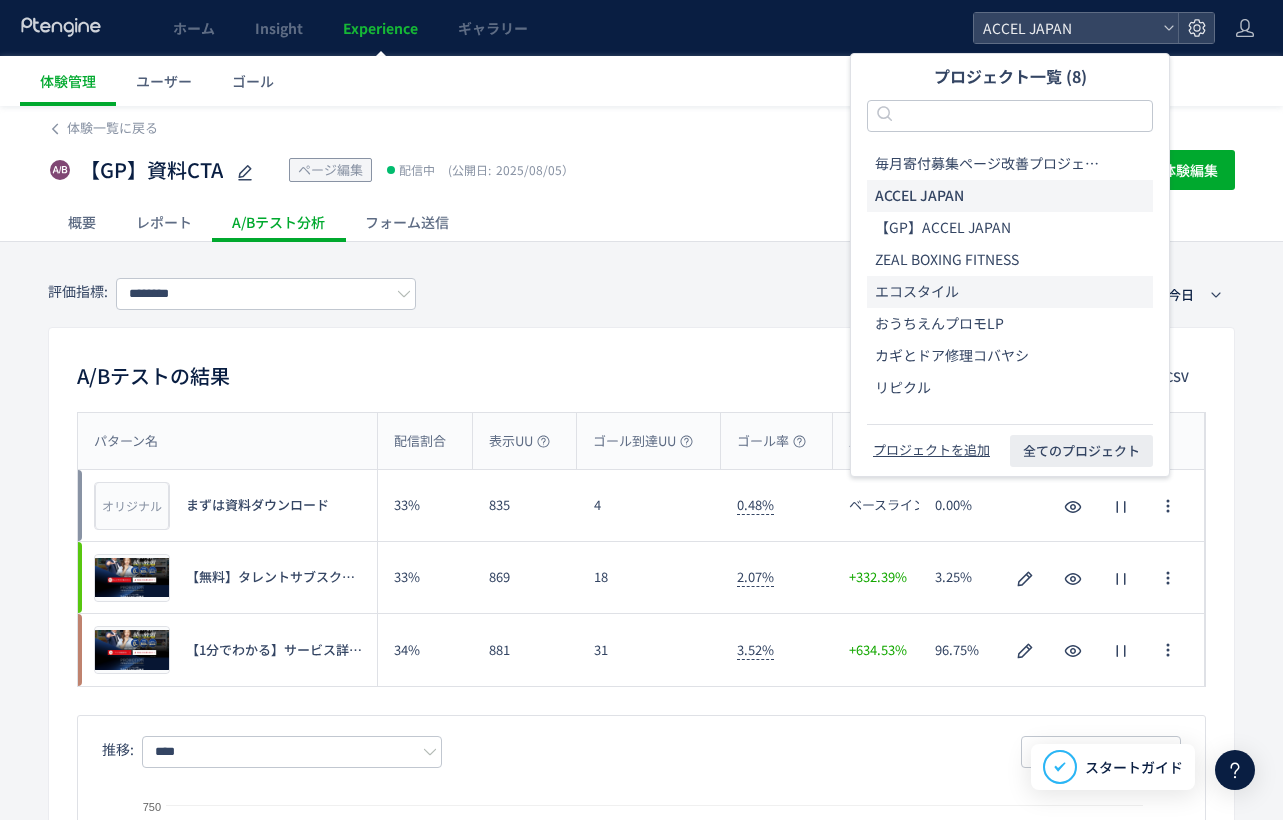 click on "エコスタイル" 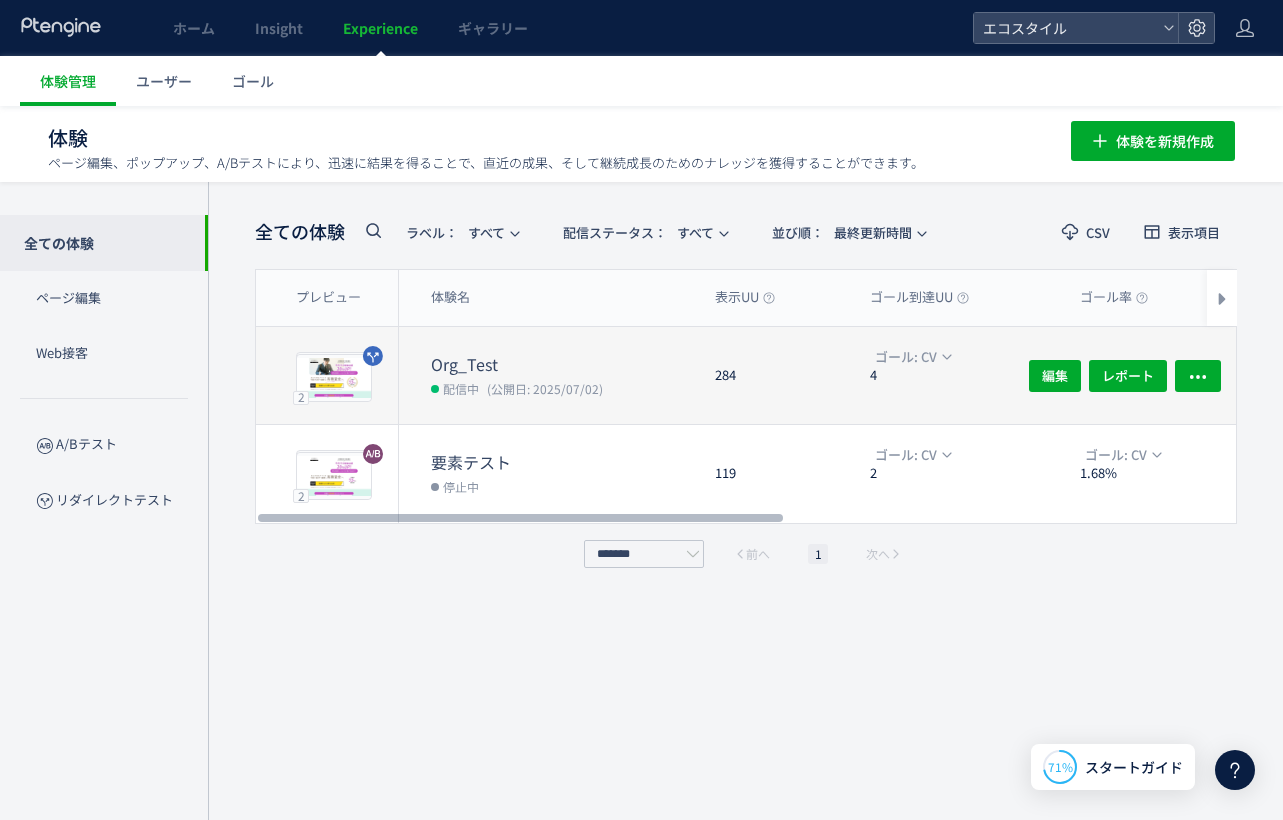 click on "Org_Test 配信中 (公開日: 2025/07/02)" 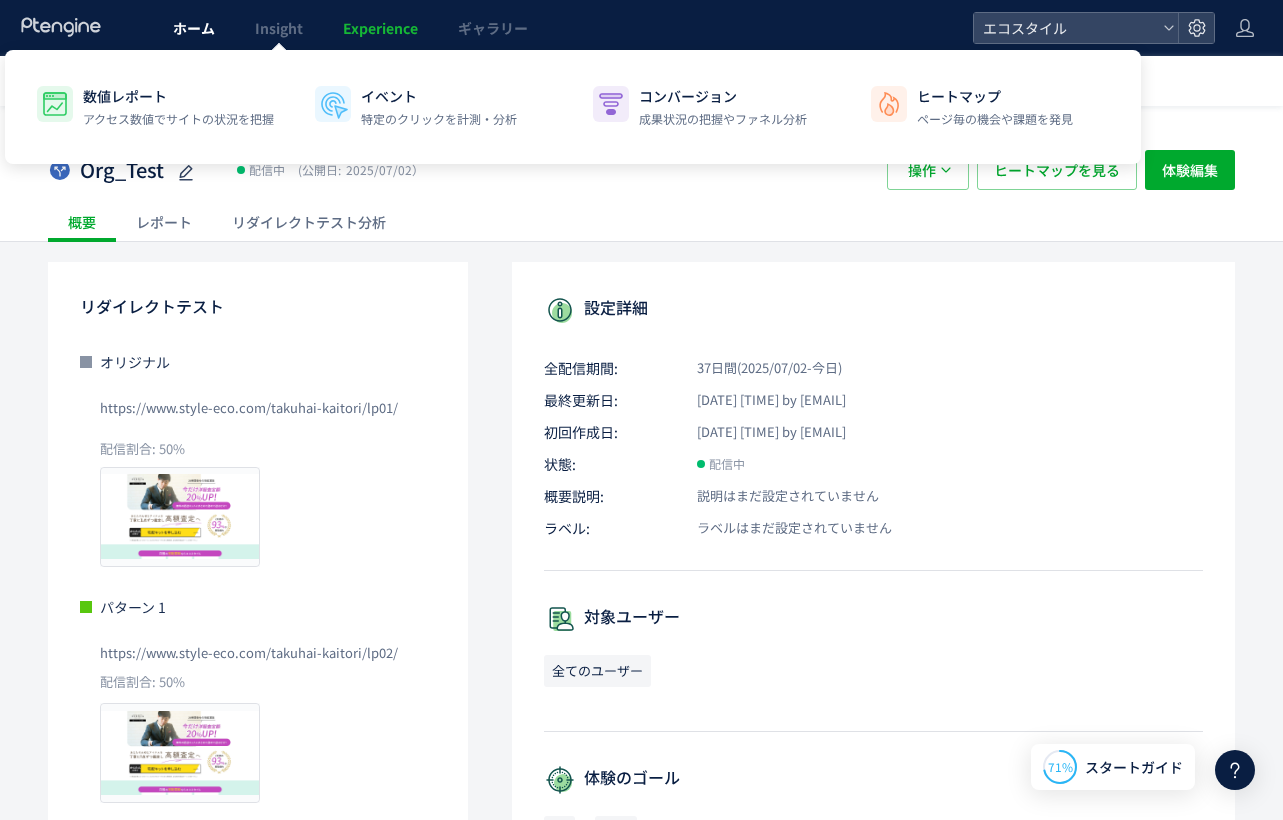 click on "ホーム" at bounding box center [194, 28] 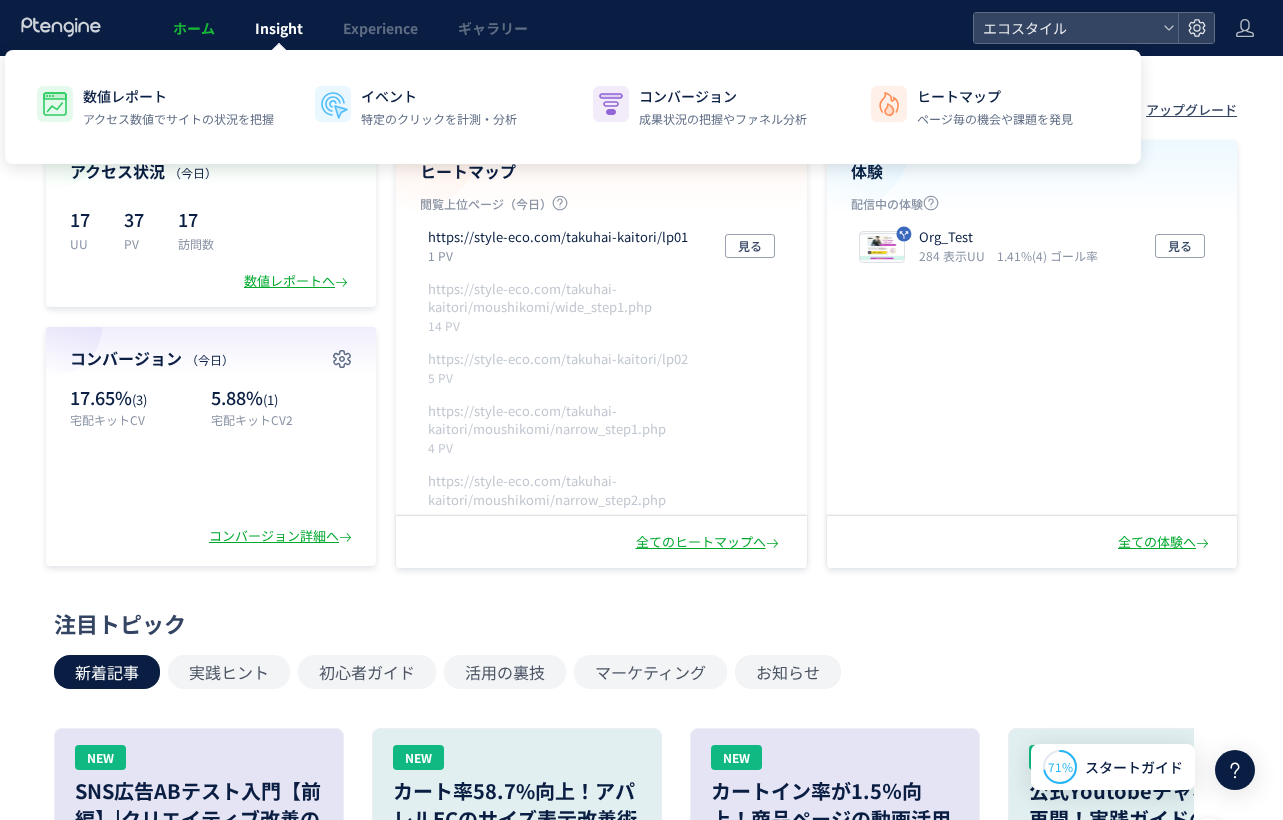 click on "Insight" at bounding box center (279, 28) 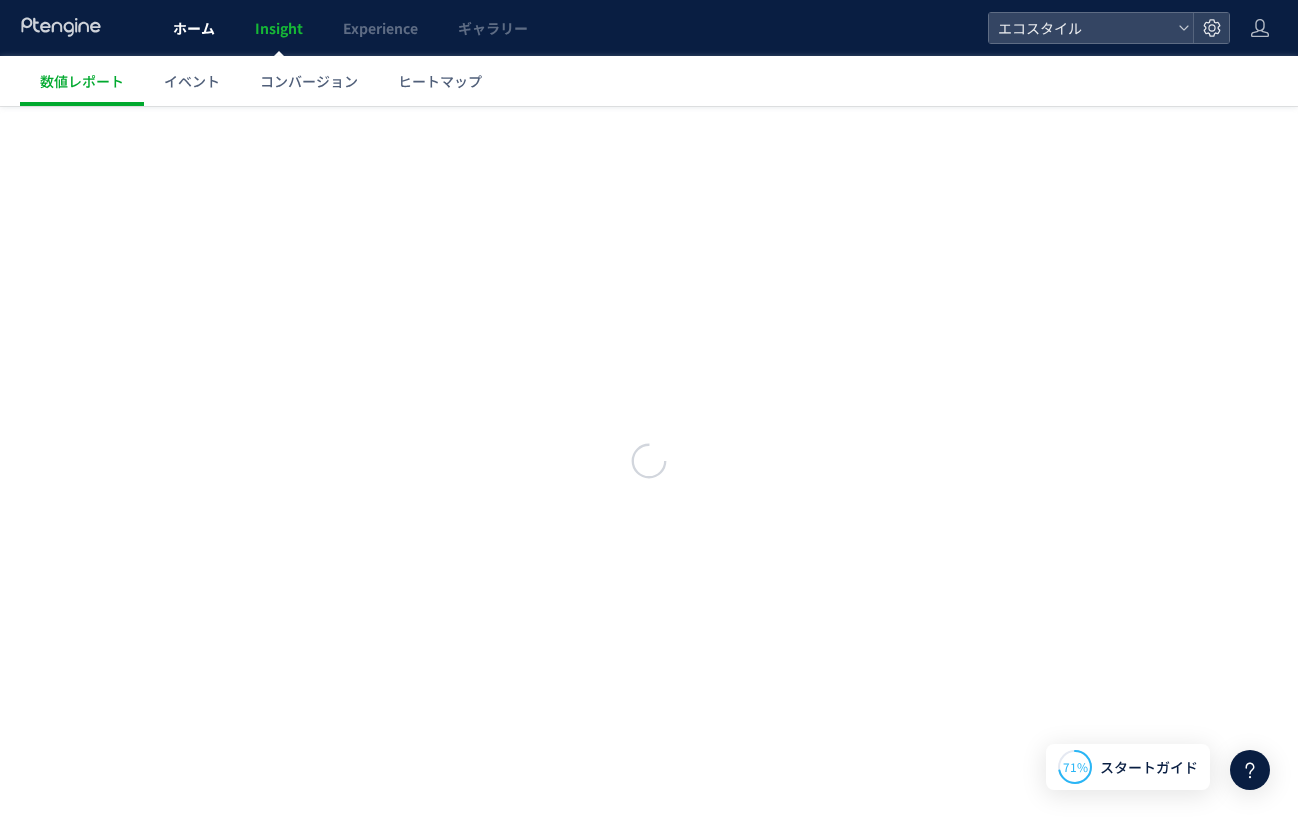 click on "ホーム" at bounding box center (194, 28) 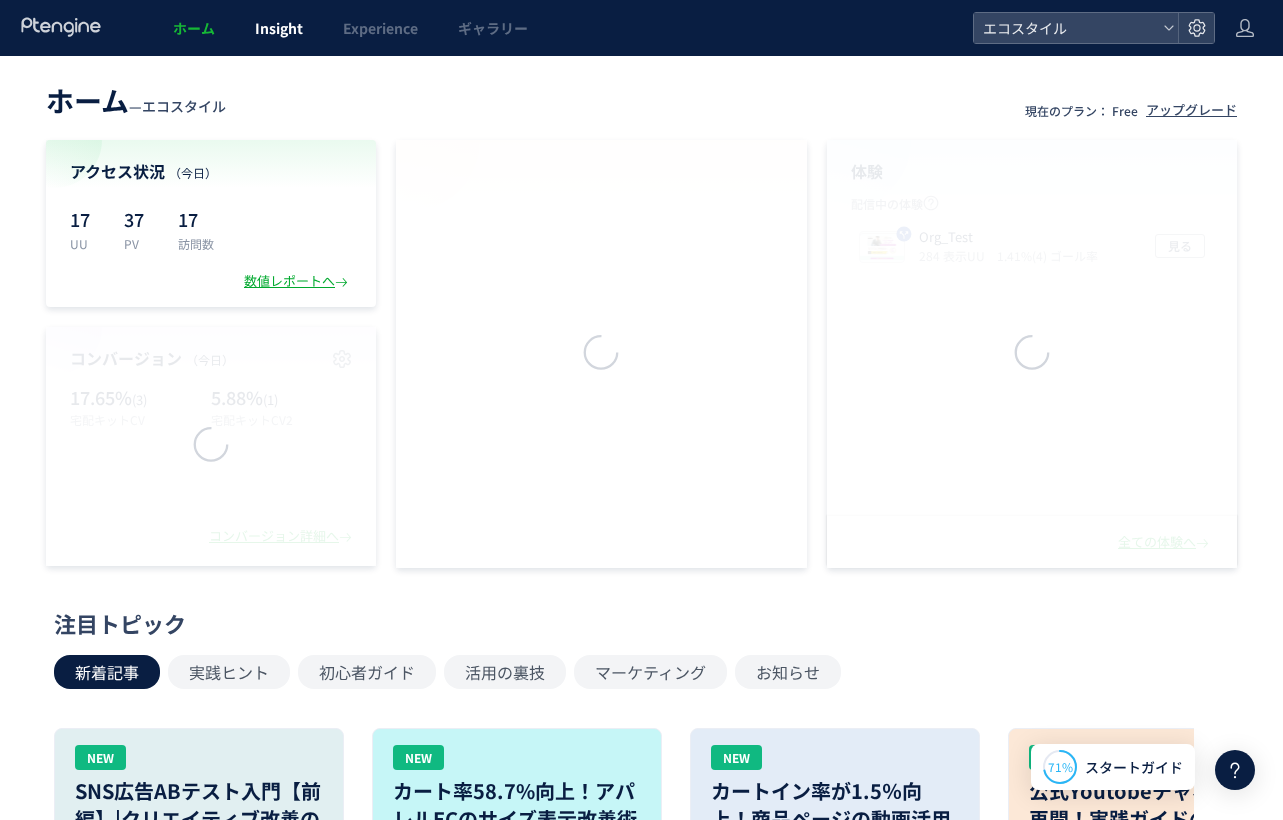 click on "Insight" at bounding box center [279, 28] 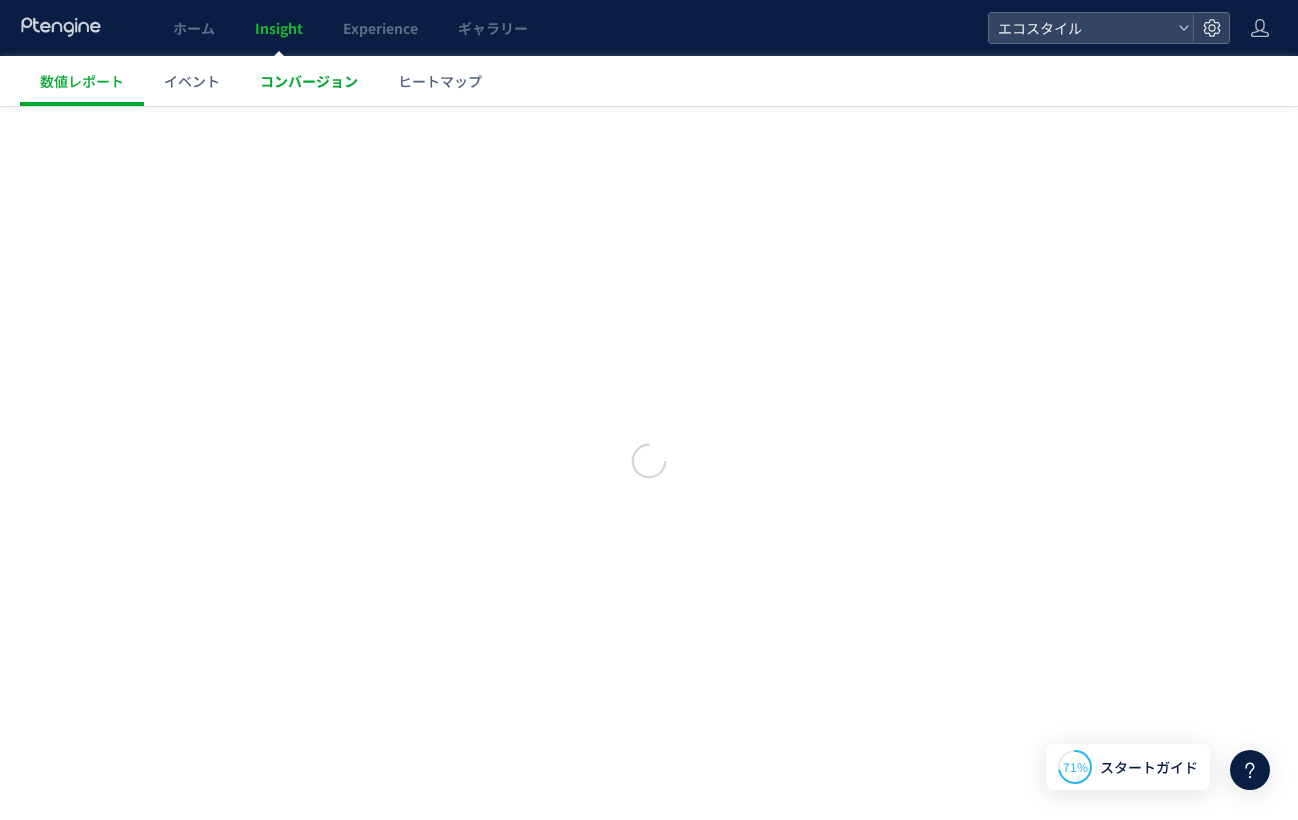 click on "コンバージョン" at bounding box center (309, 81) 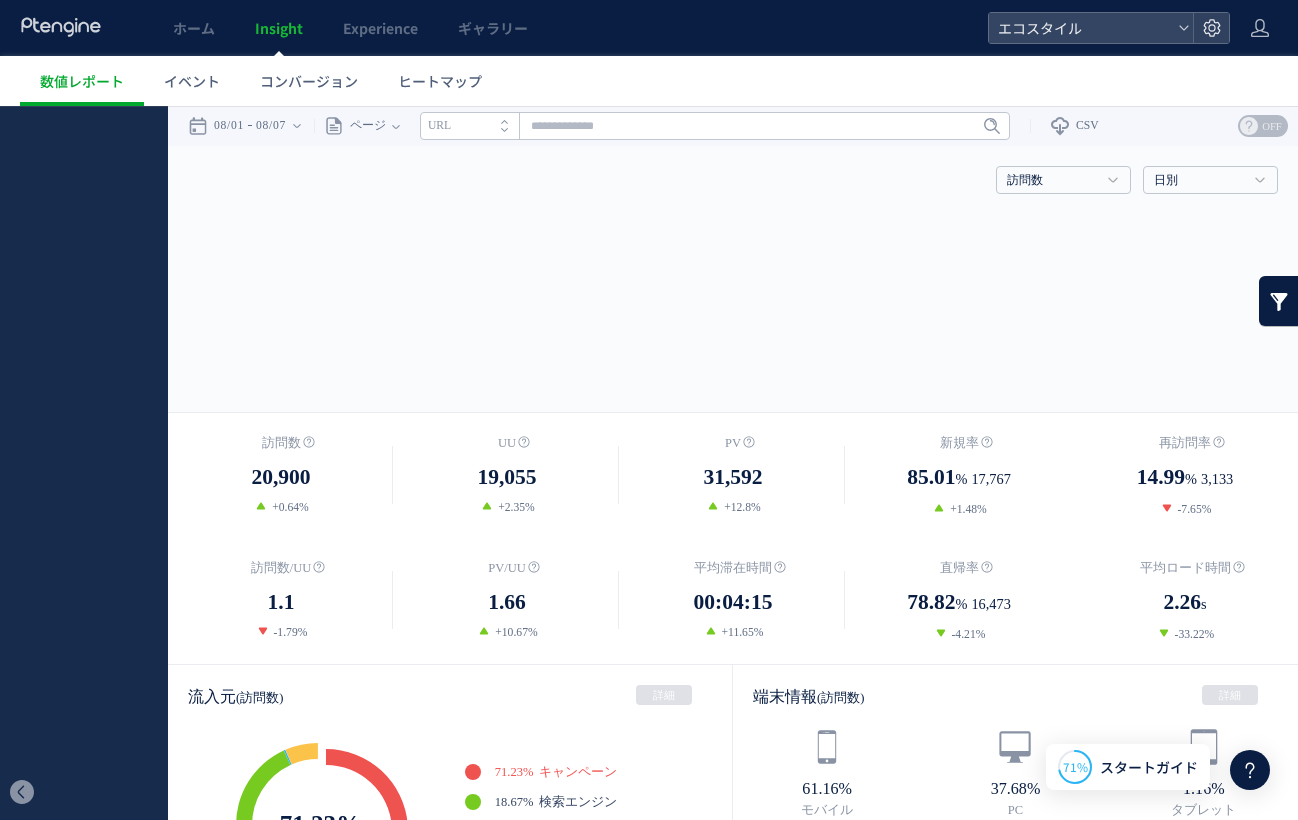 scroll, scrollTop: 0, scrollLeft: 0, axis: both 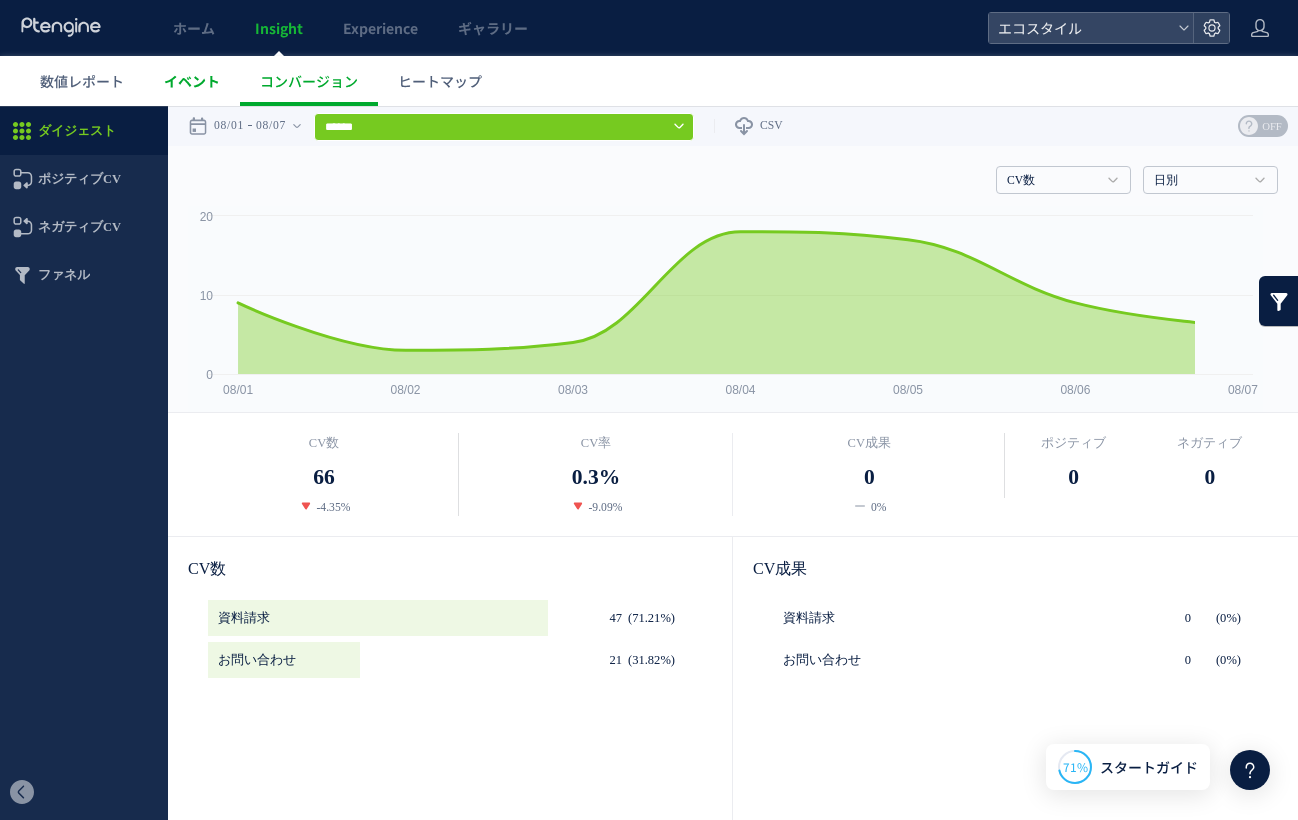 click on "イベント" at bounding box center (192, 81) 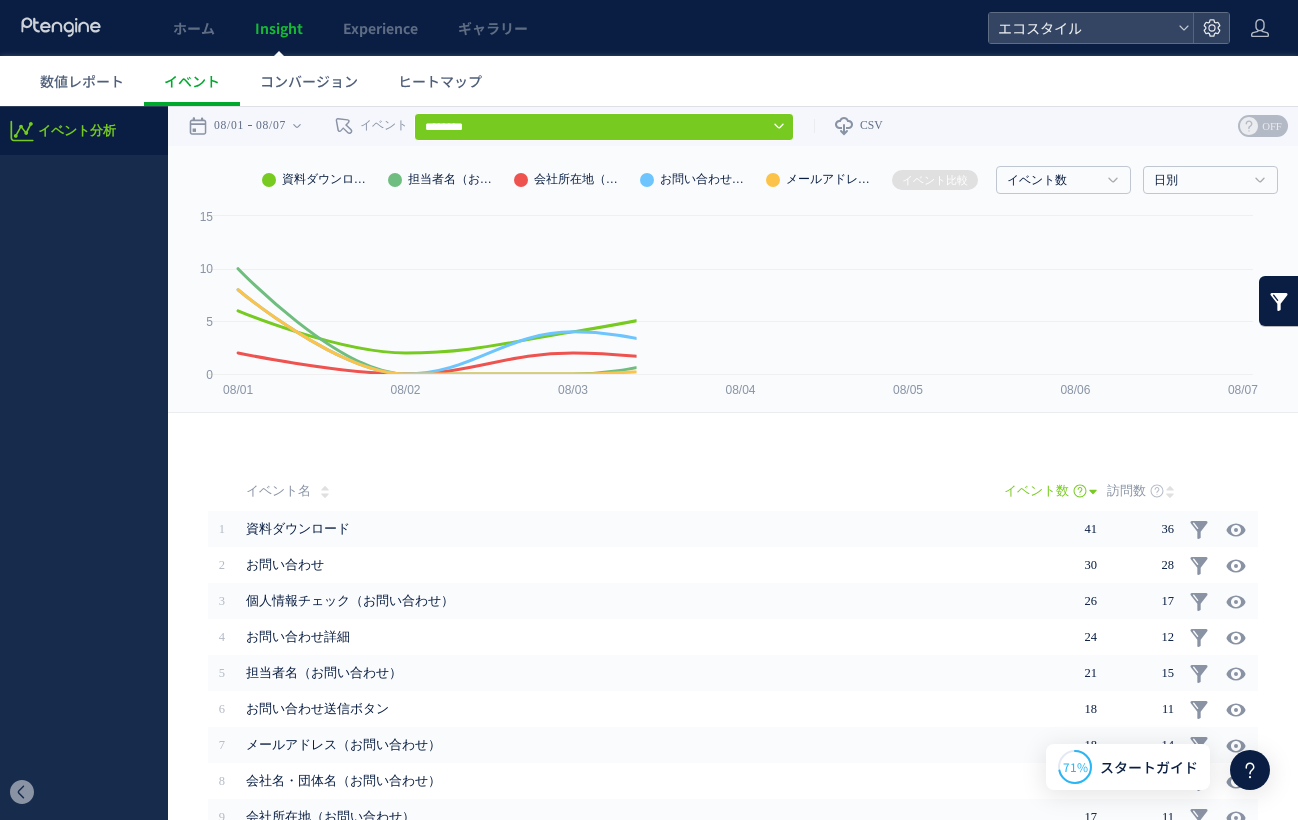 click on "数値レポート" at bounding box center [82, 81] 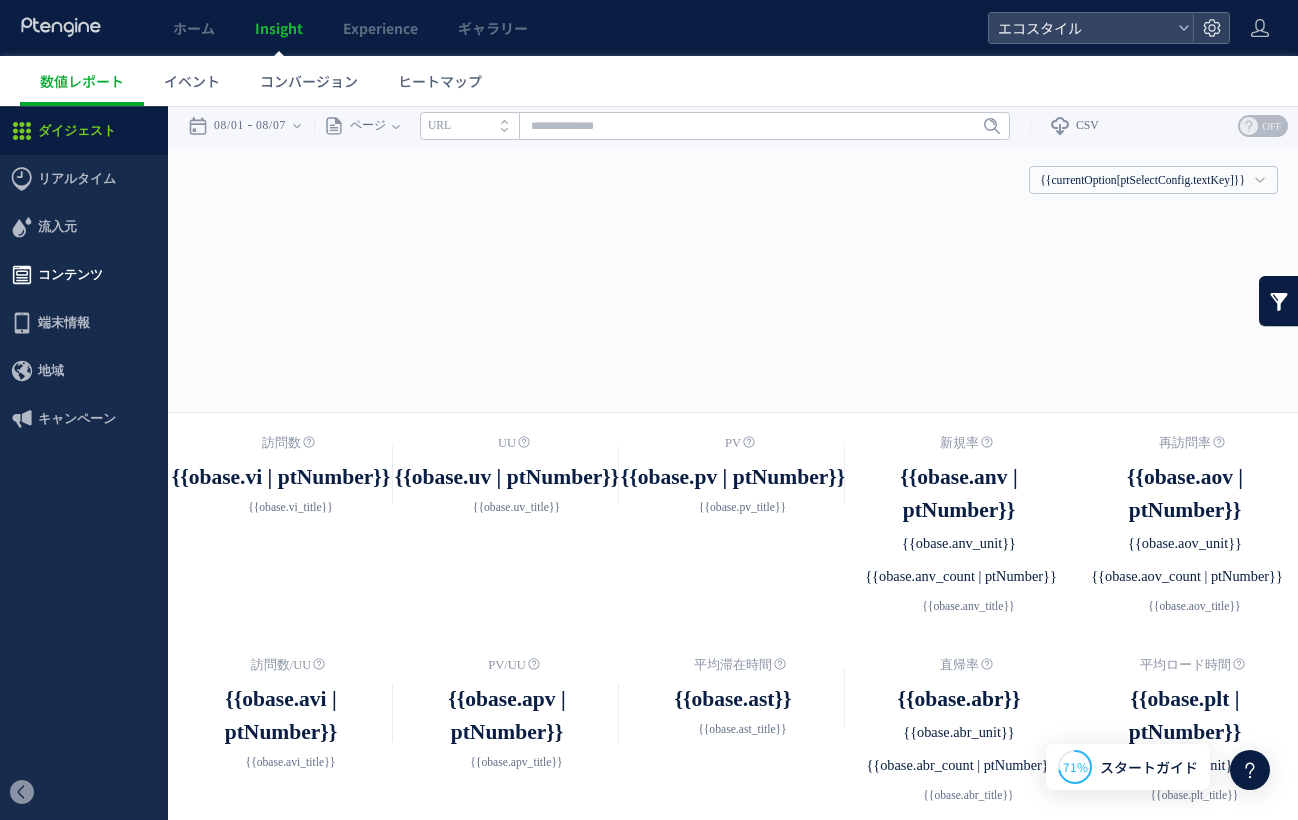click on "コンテンツ" at bounding box center [70, 275] 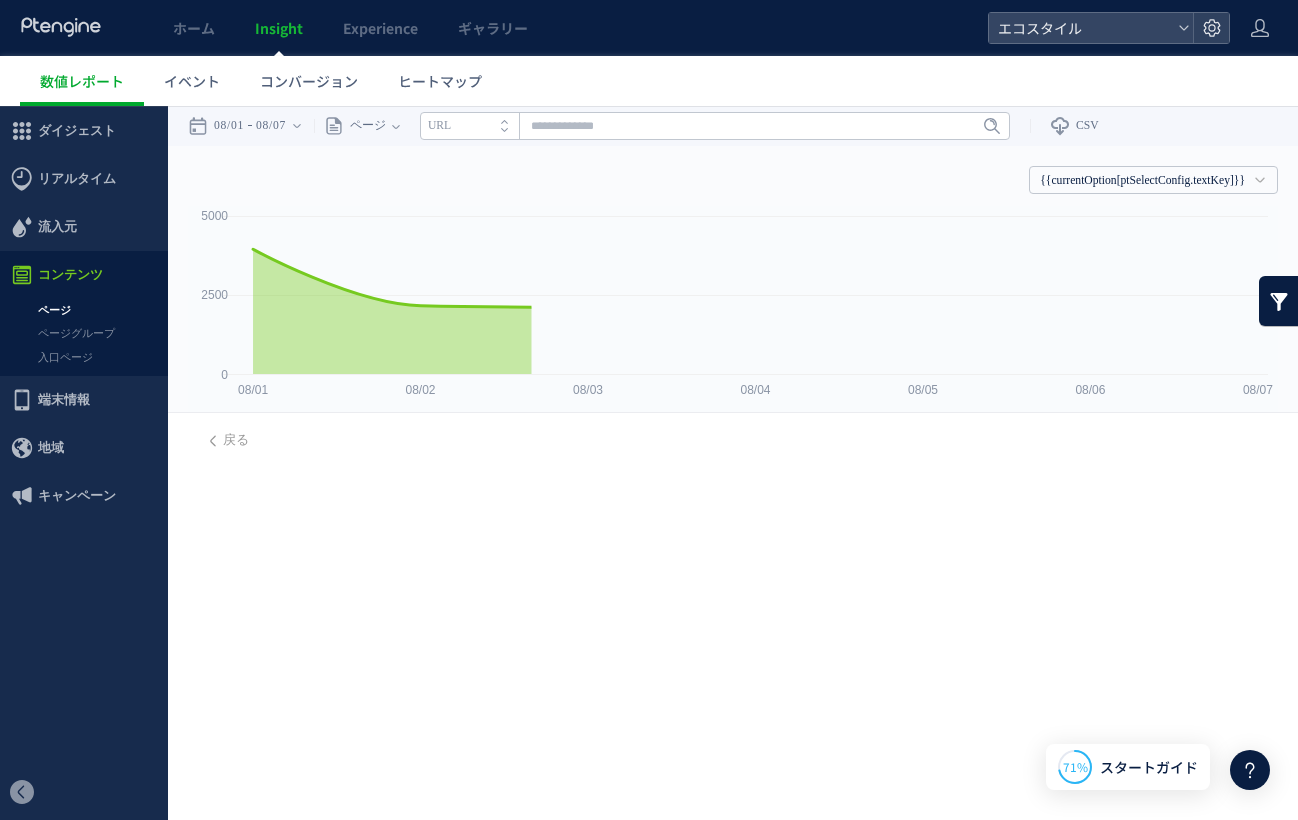 click on "入口ページ" at bounding box center (84, 357) 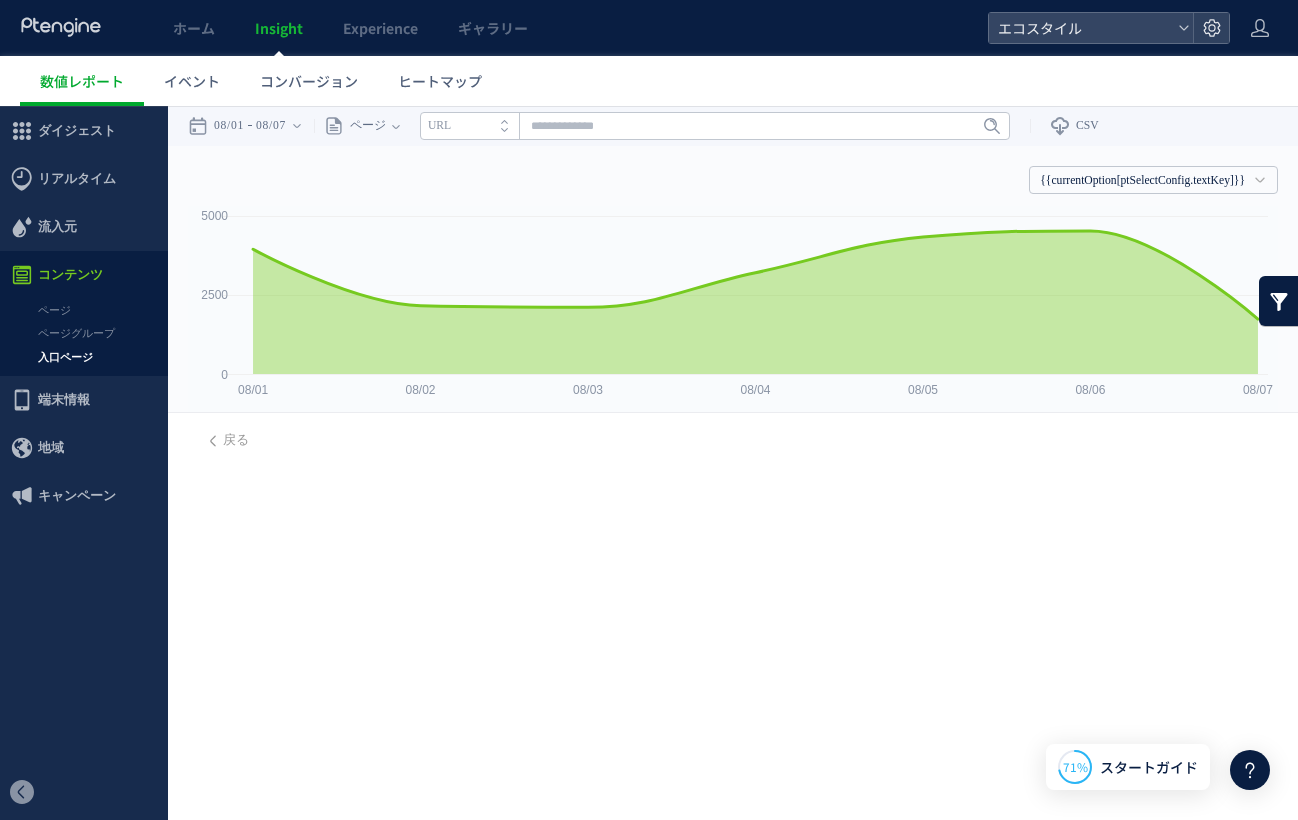 click on "入口ページ" at bounding box center [84, 357] 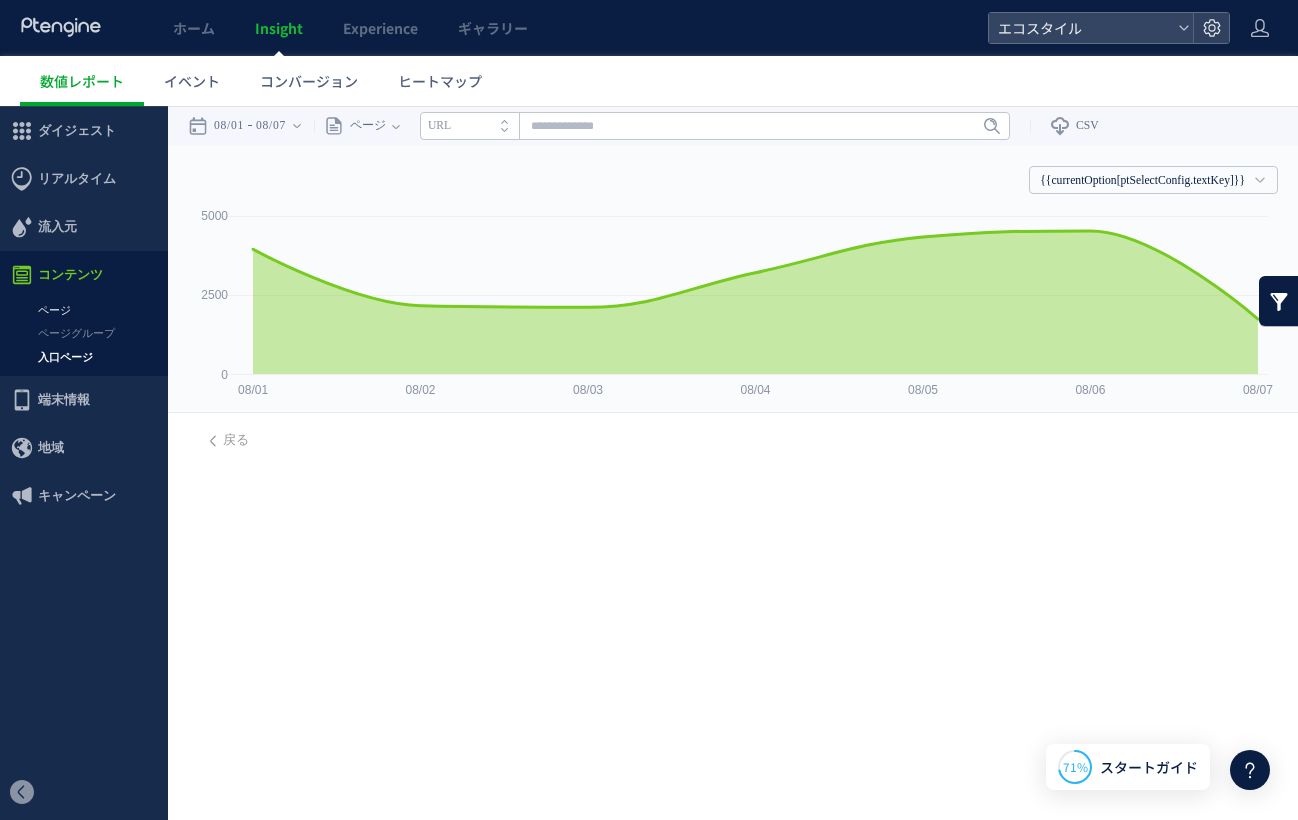 click on "ページ" at bounding box center [84, 310] 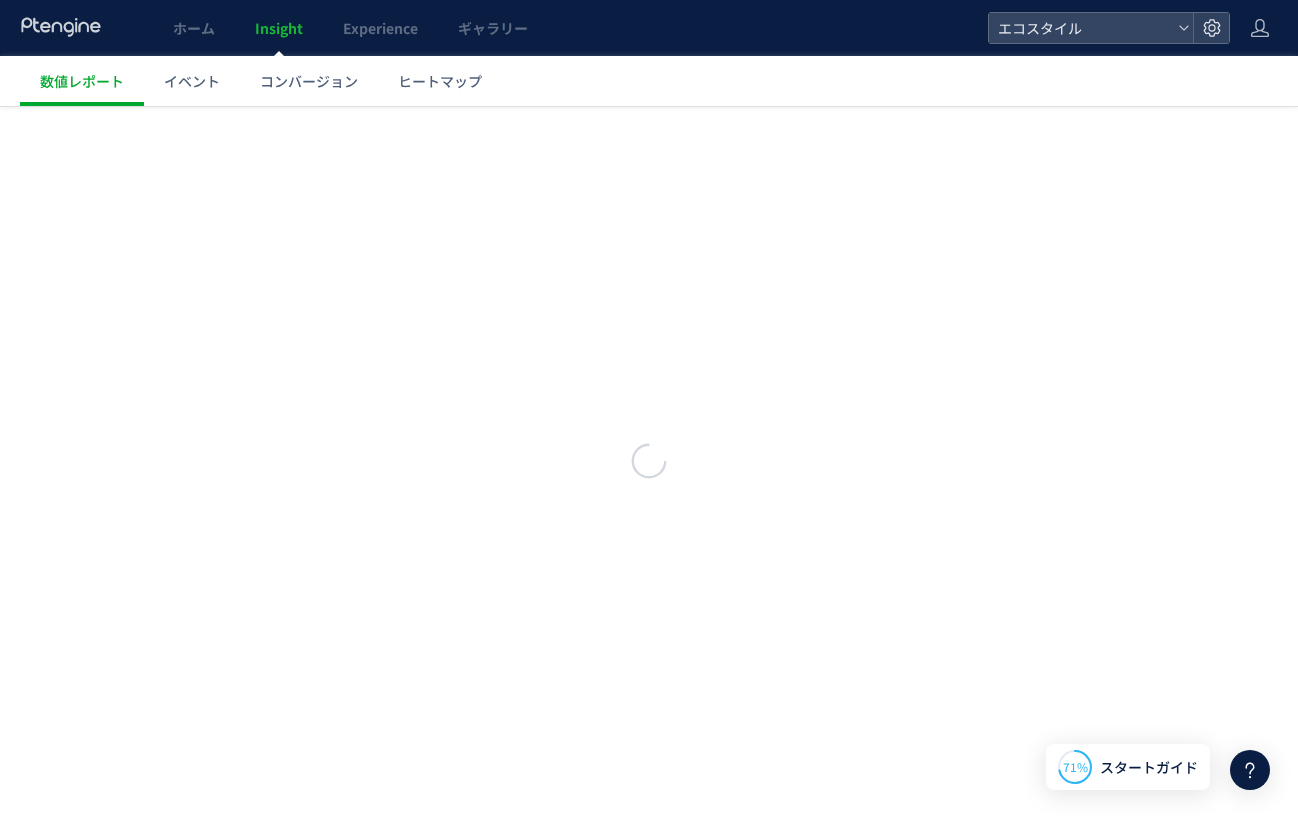 scroll, scrollTop: 0, scrollLeft: 0, axis: both 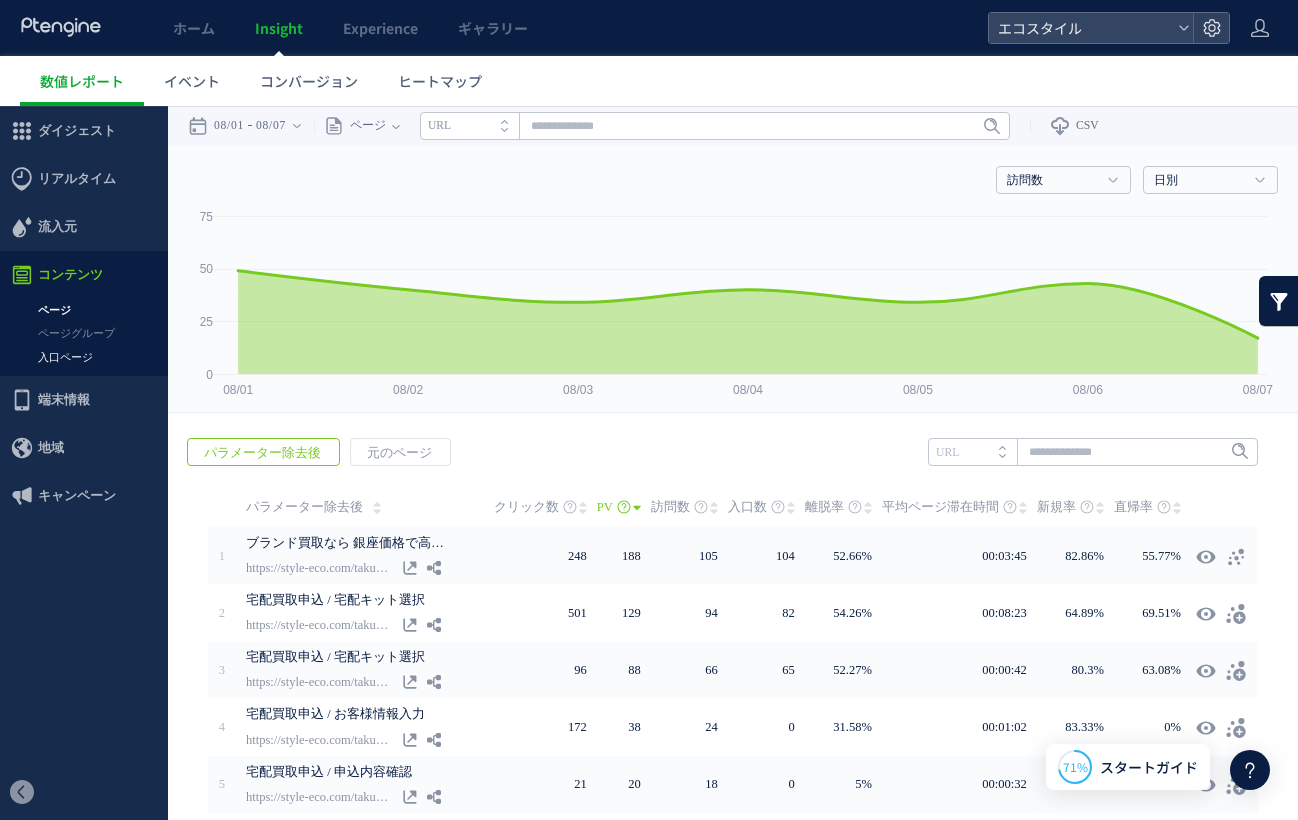 click on "入口ページ" at bounding box center (84, 357) 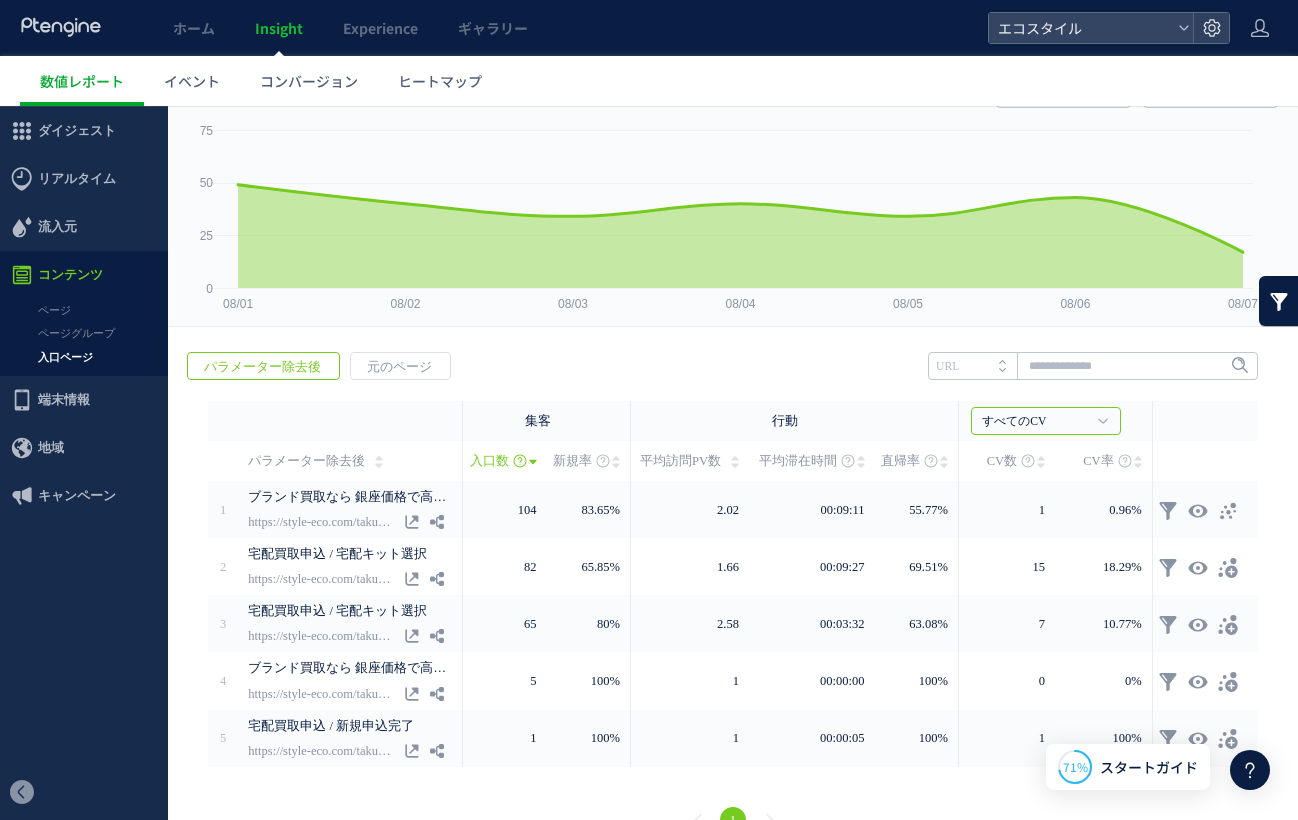 scroll, scrollTop: 87, scrollLeft: 0, axis: vertical 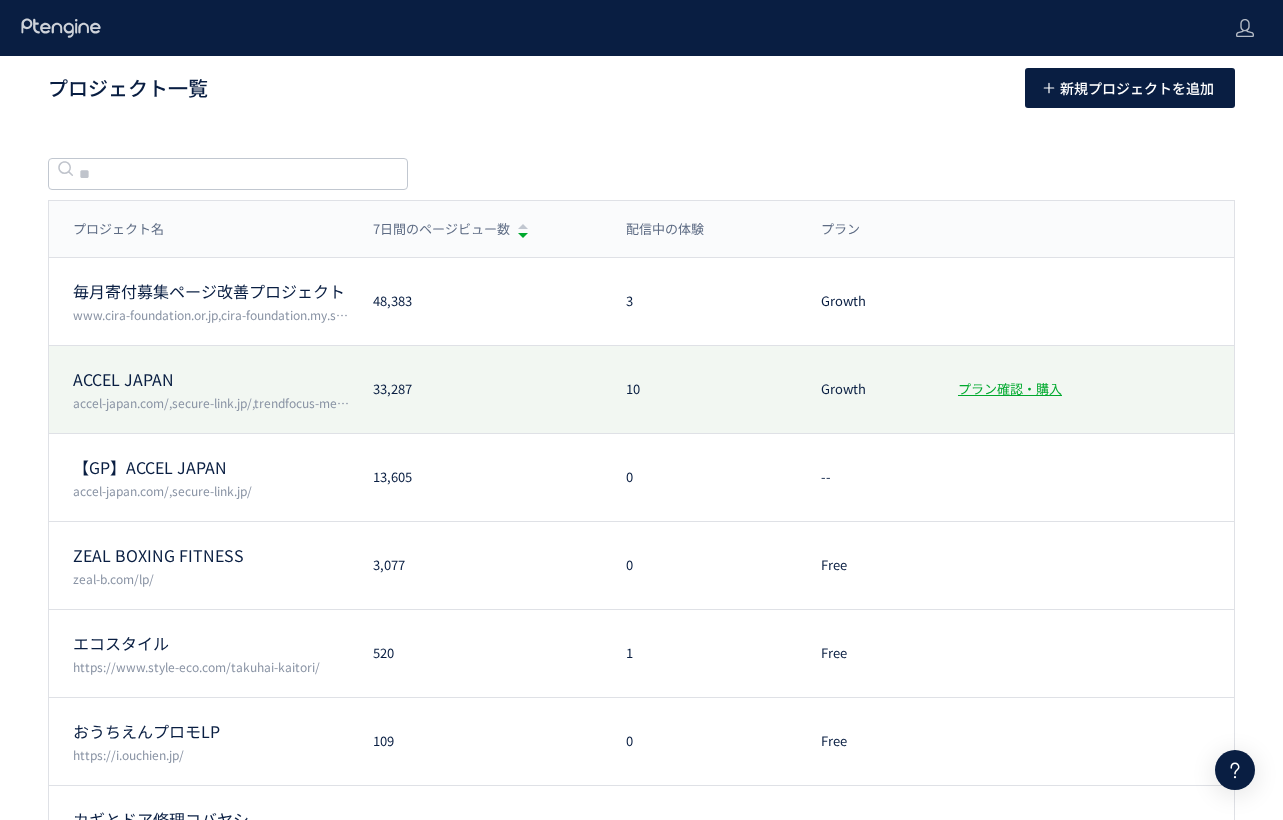 click on "ACCEL JAPAN" 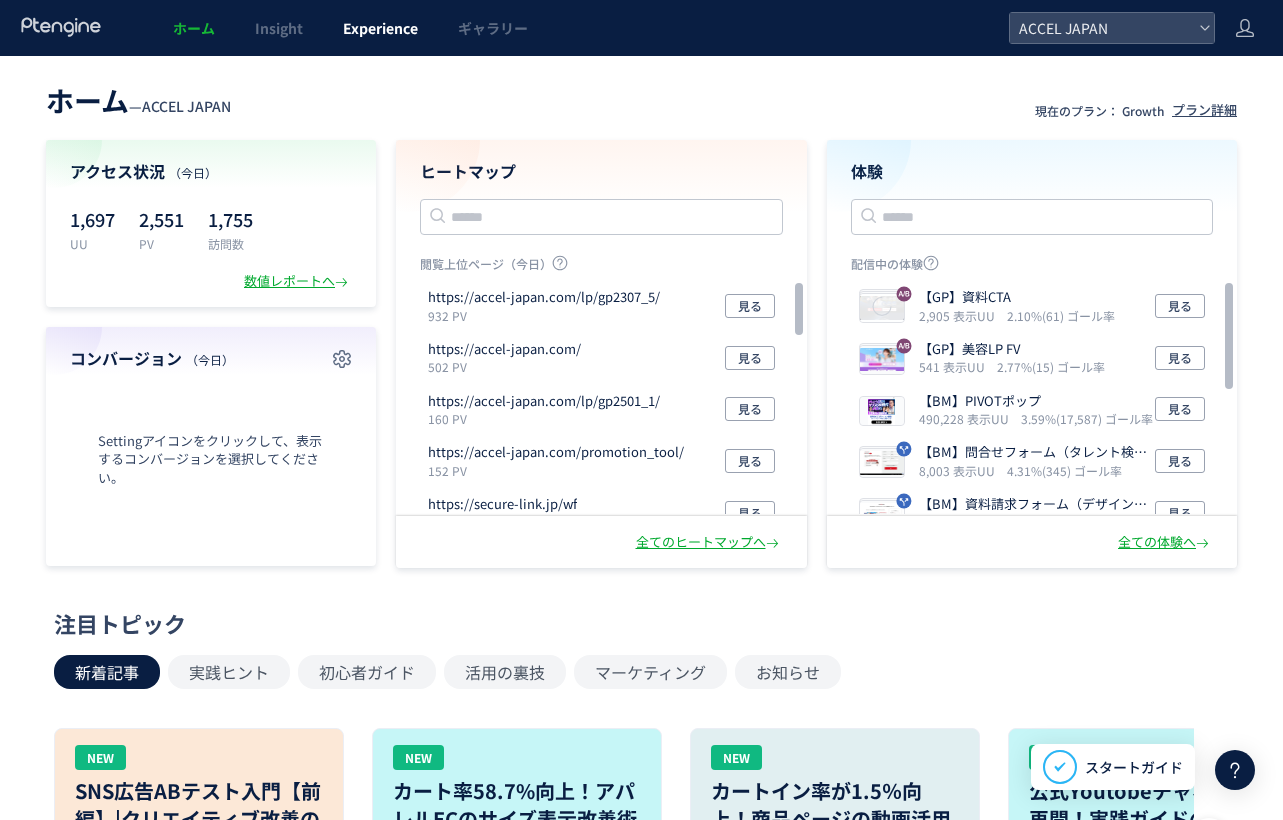 click on "Experience" 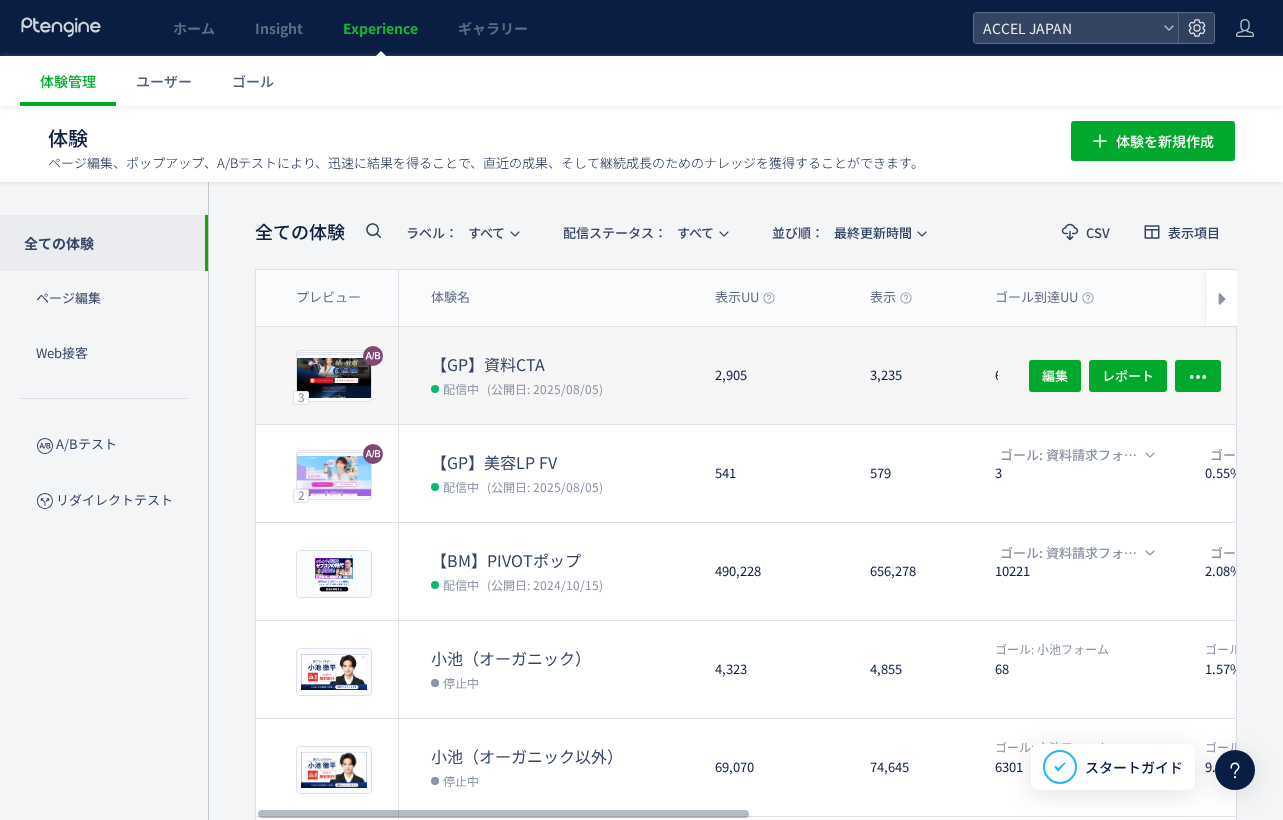 click on "【GP】資料CTA" at bounding box center [565, 364] 